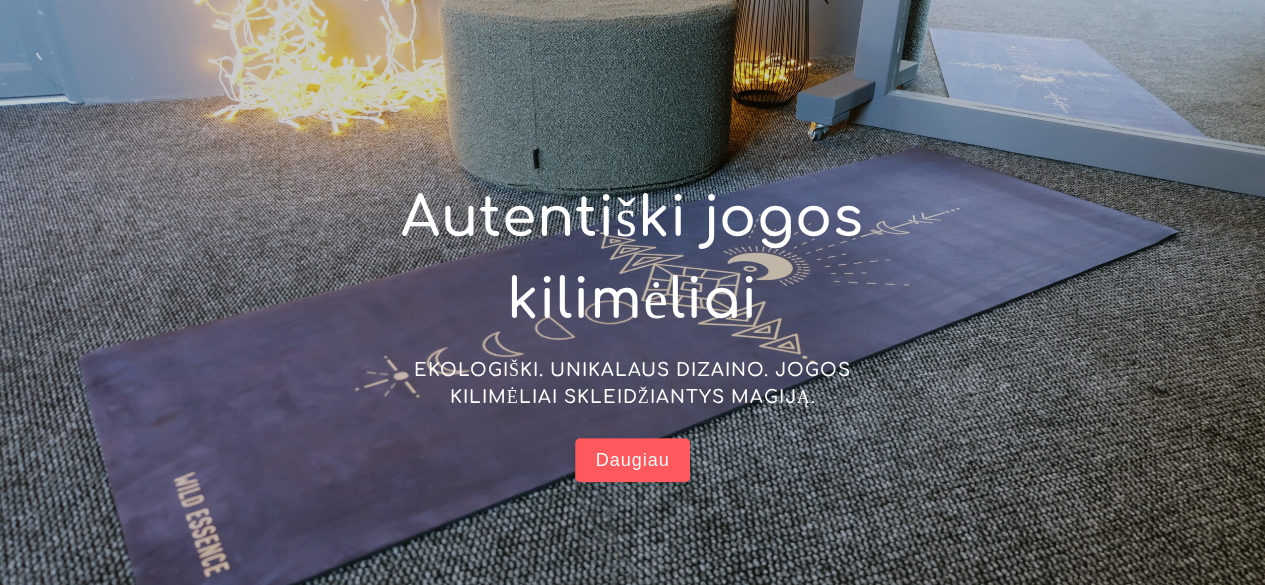 scroll, scrollTop: 0, scrollLeft: 0, axis: both 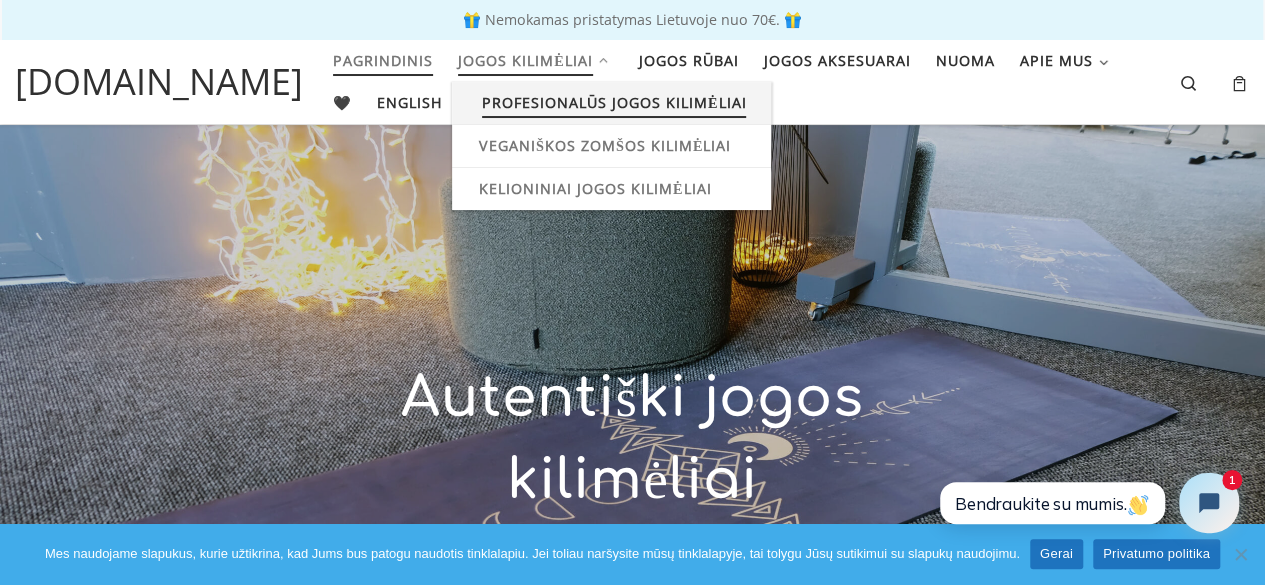 click on "Profesionalūs jogos kilimėliai" at bounding box center (614, 100) 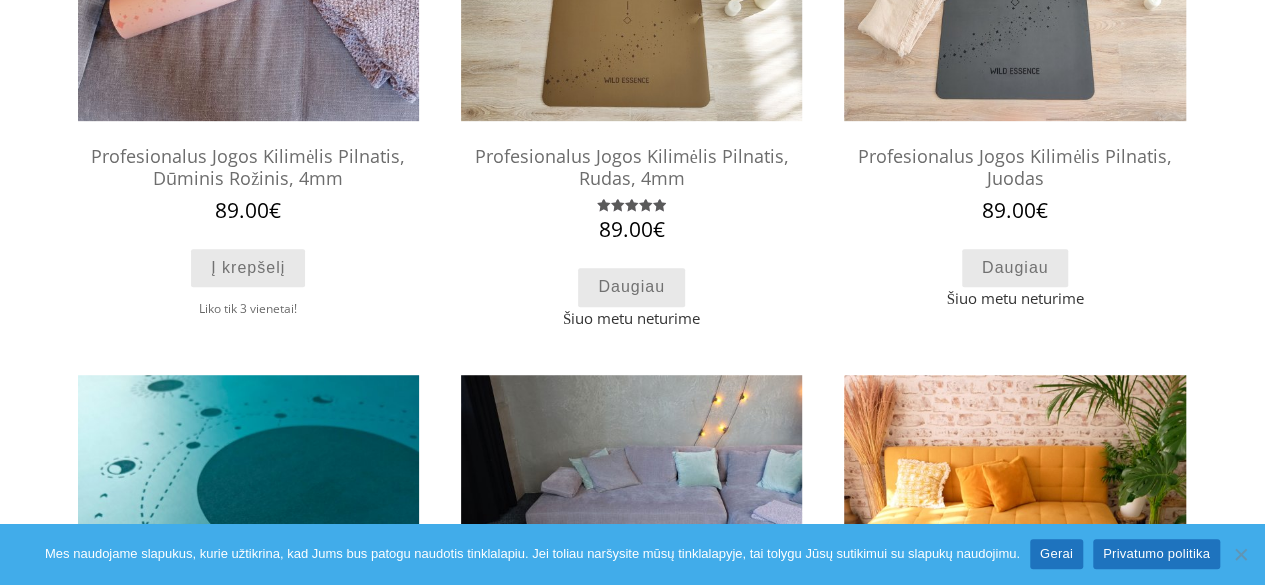 scroll, scrollTop: 484, scrollLeft: 0, axis: vertical 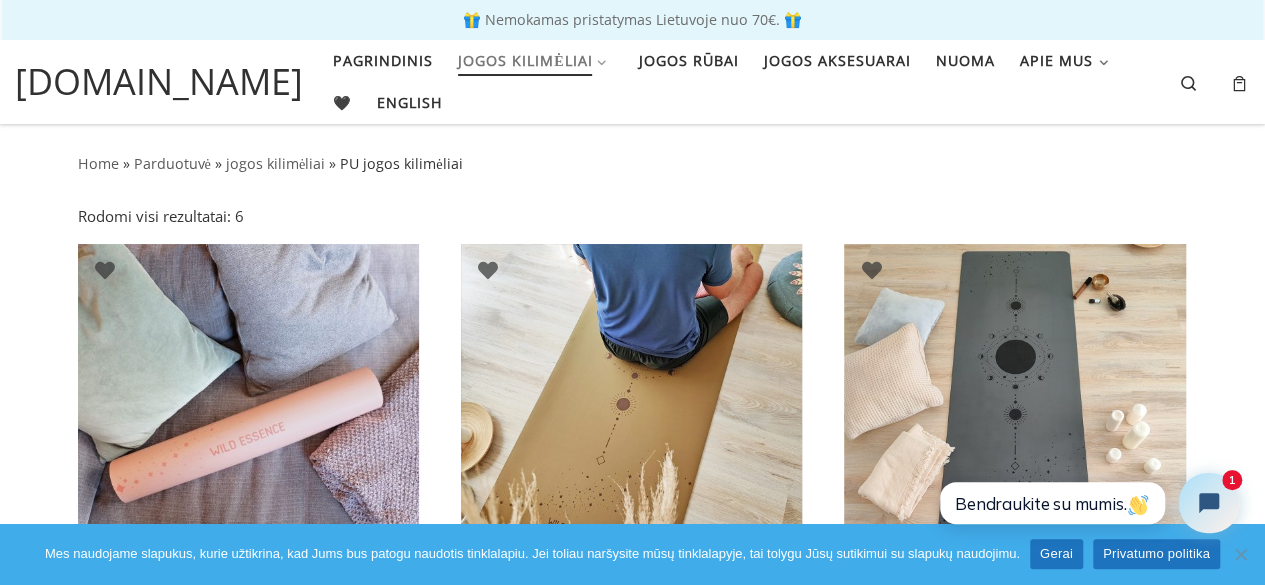 click at bounding box center [631, 414] 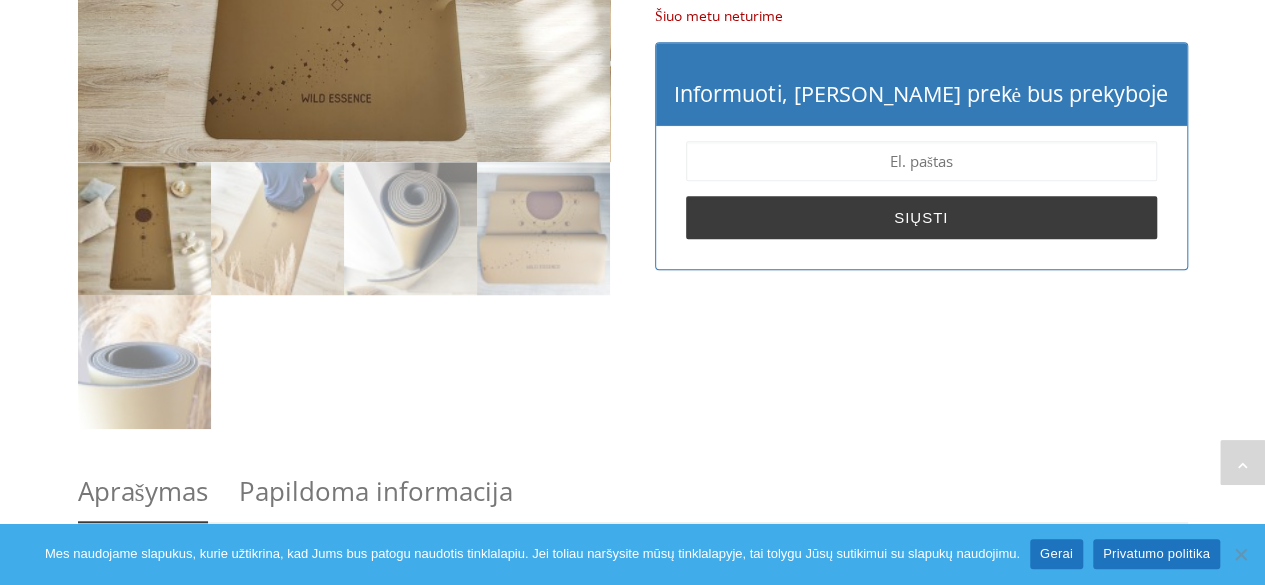 scroll, scrollTop: 684, scrollLeft: 0, axis: vertical 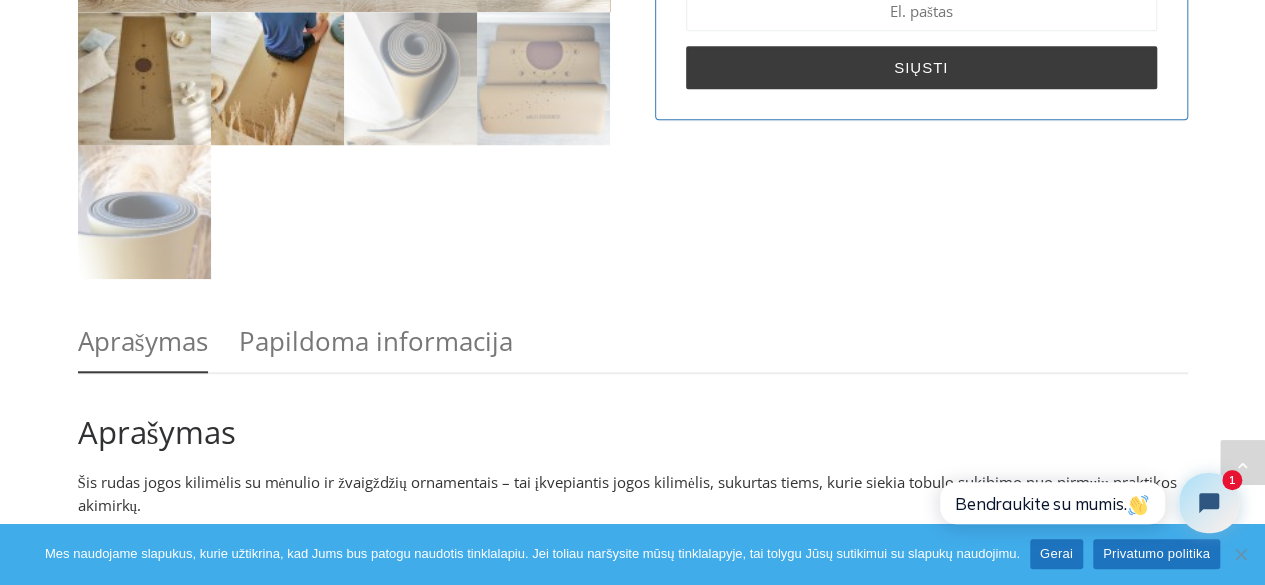 click at bounding box center [277, 78] 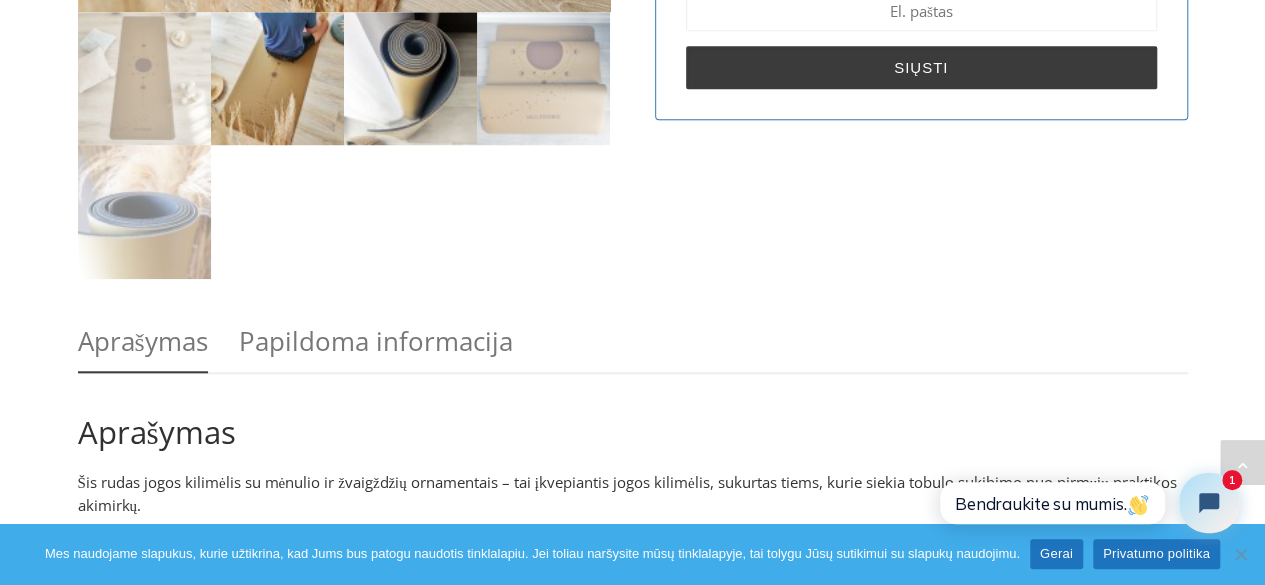 click at bounding box center [410, 78] 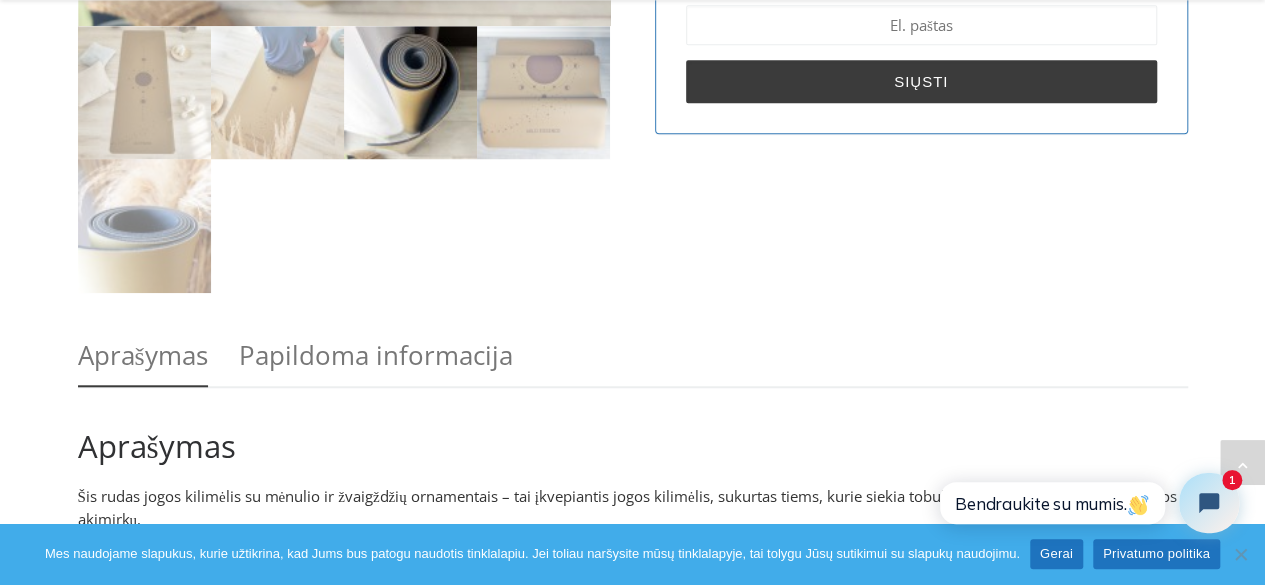 scroll, scrollTop: 736, scrollLeft: 0, axis: vertical 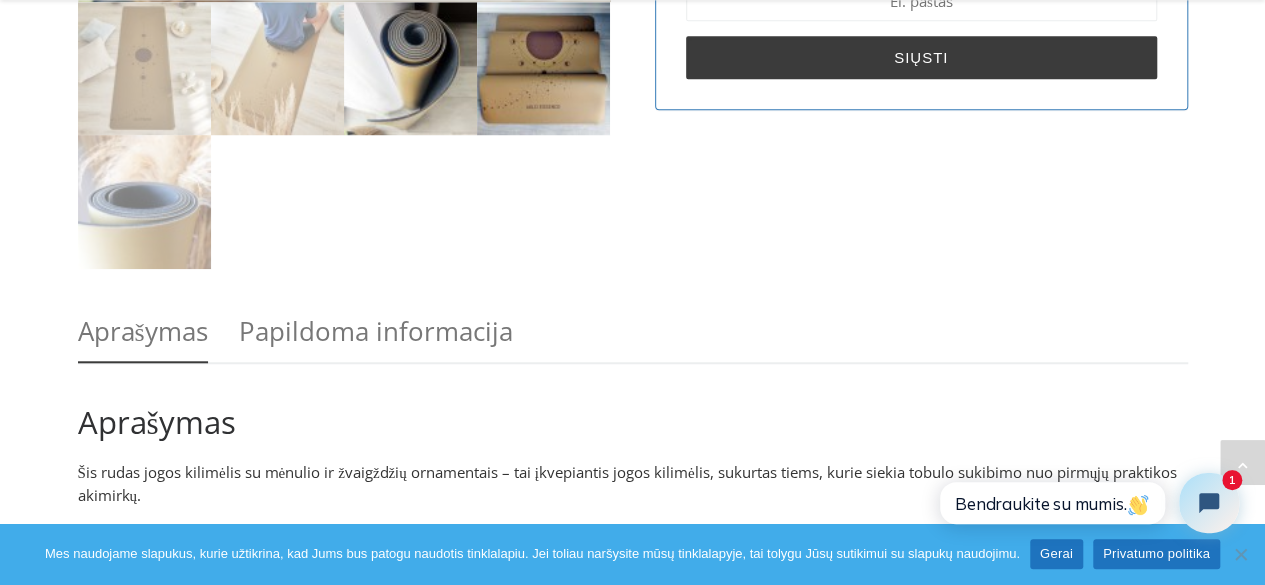 click at bounding box center [543, 68] 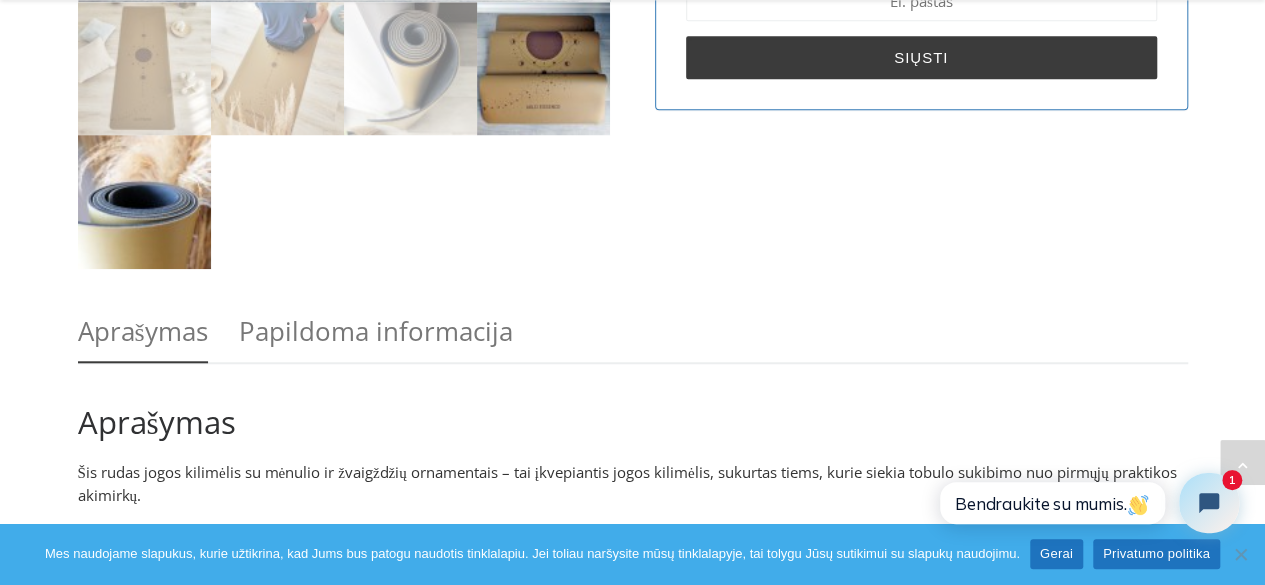 click at bounding box center (144, 201) 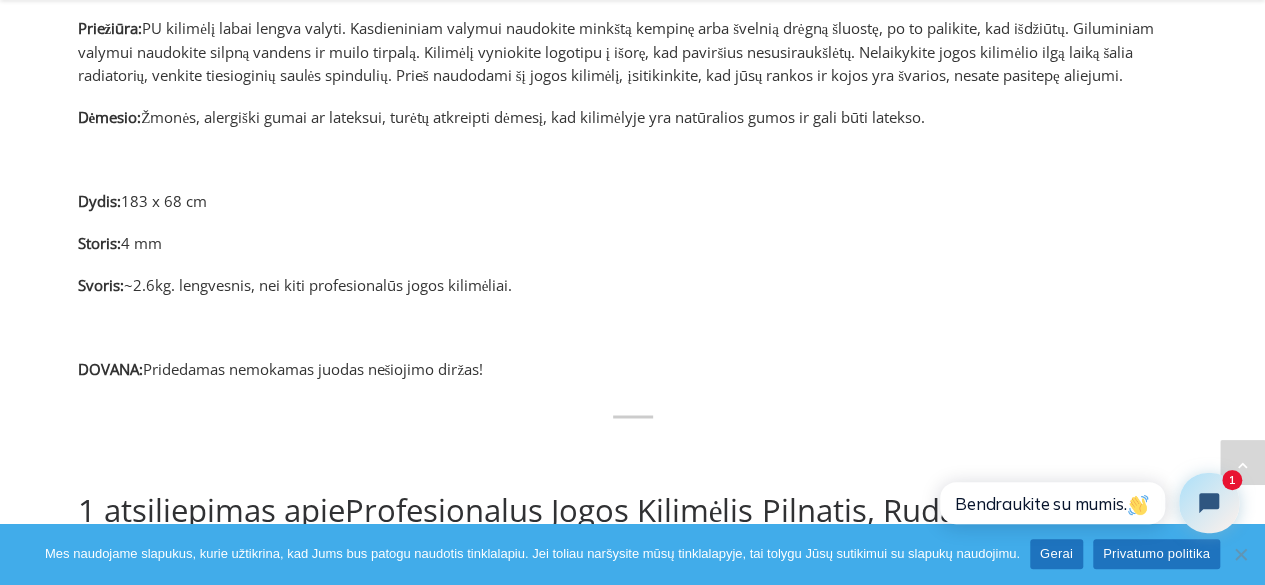 scroll, scrollTop: 1488, scrollLeft: 0, axis: vertical 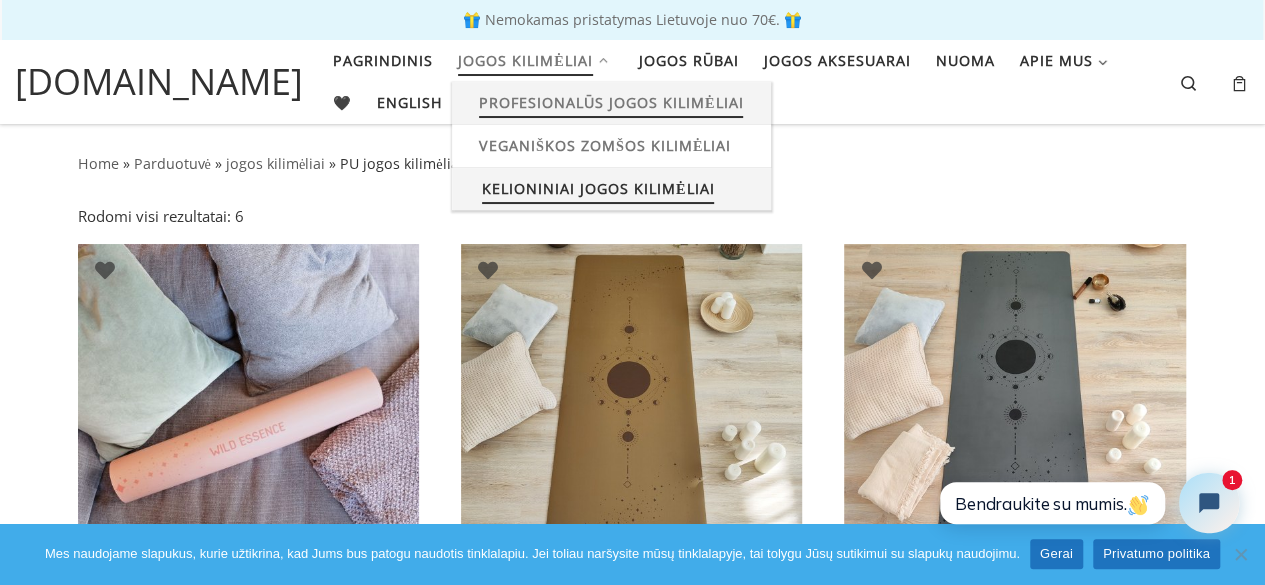 click on "Kelioniniai jogos kilimėliai" at bounding box center [598, 186] 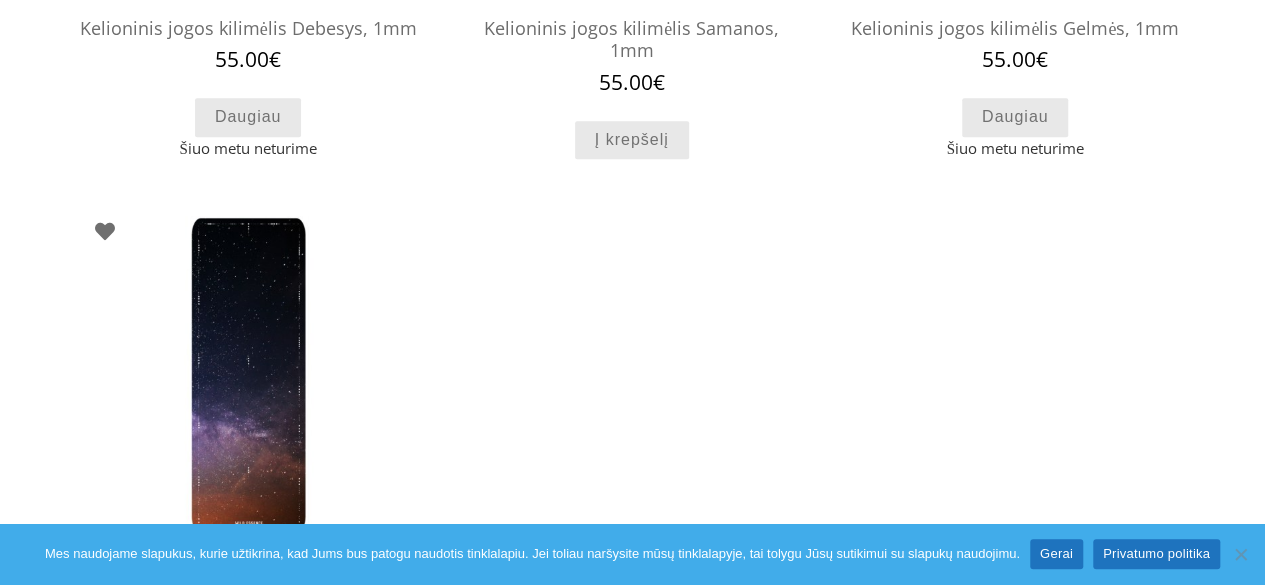 scroll, scrollTop: 604, scrollLeft: 0, axis: vertical 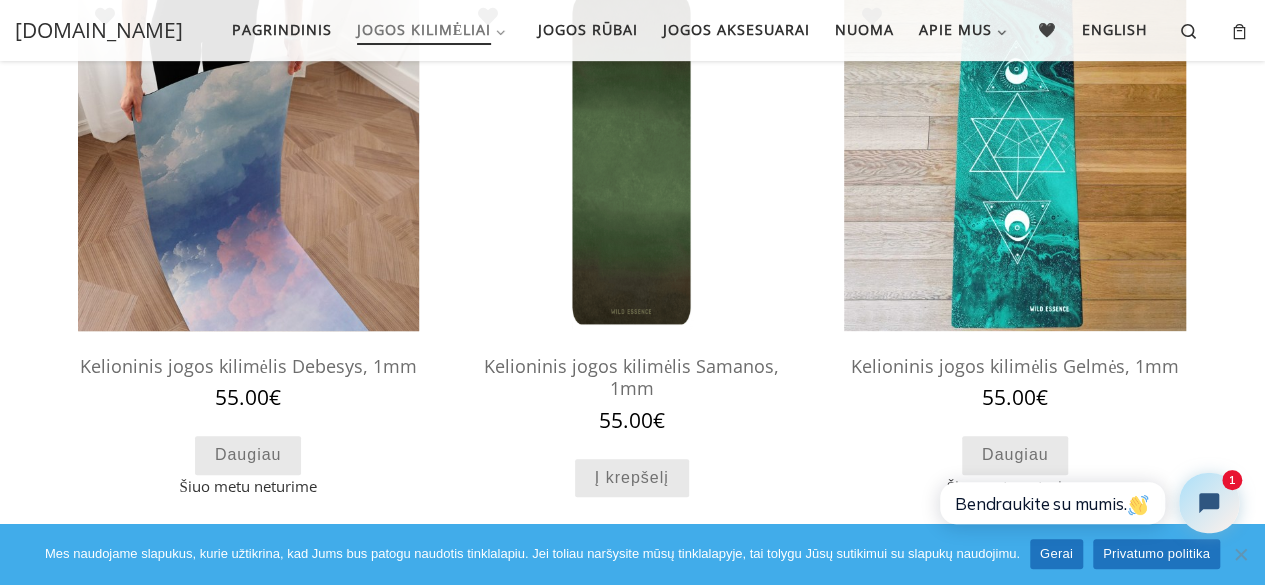 click at bounding box center [248, 160] 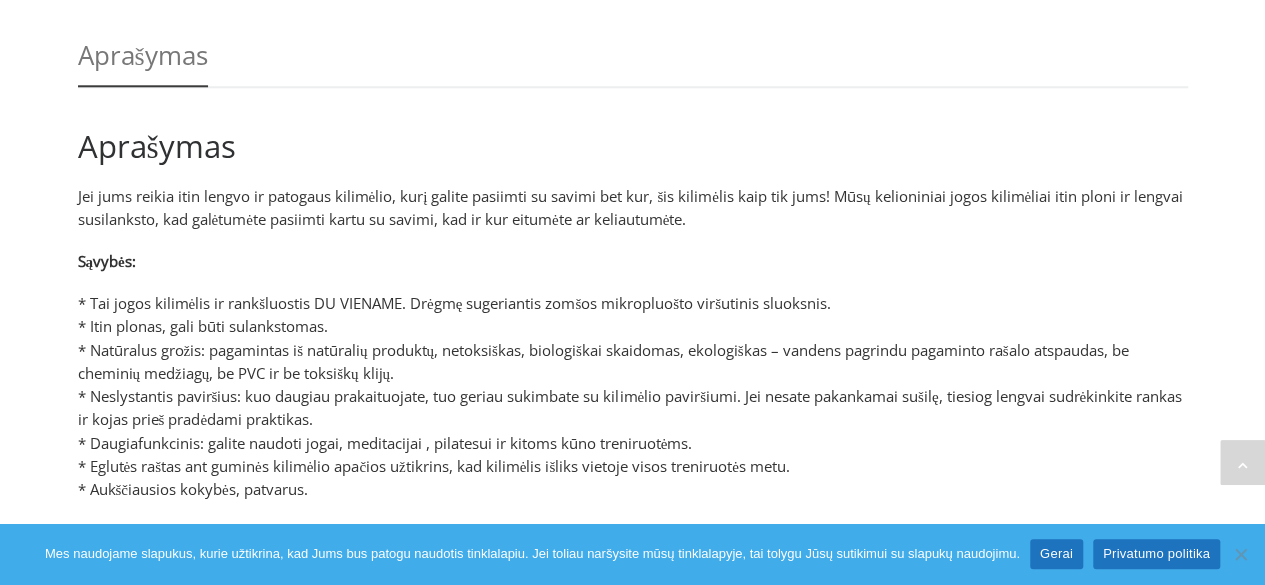 scroll, scrollTop: 1025, scrollLeft: 0, axis: vertical 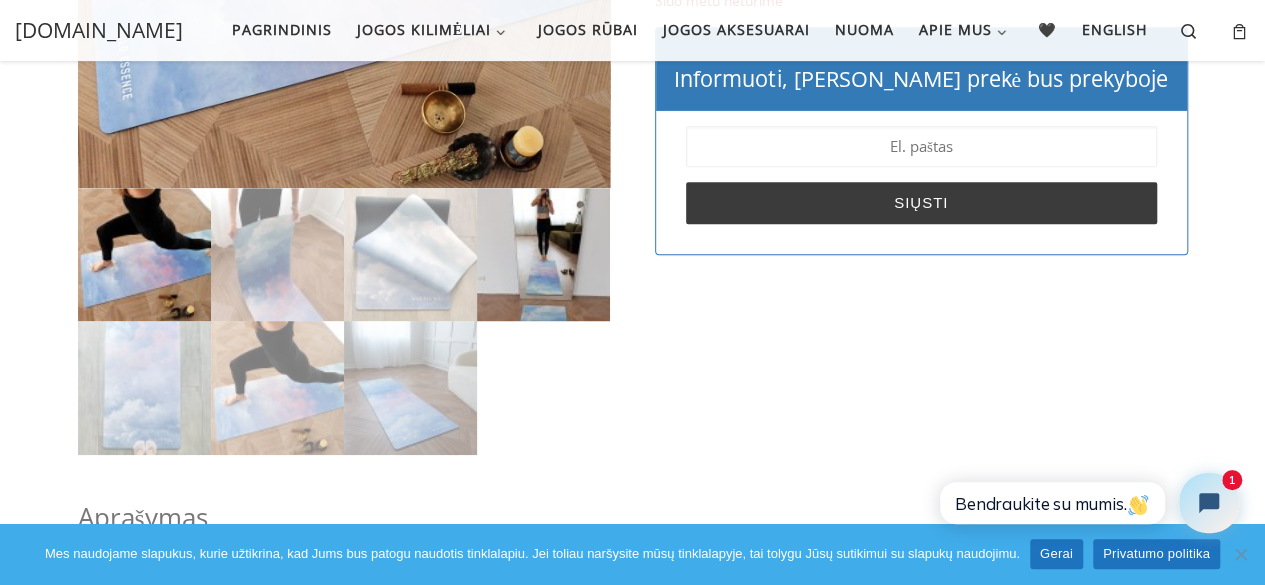 click at bounding box center [543, 254] 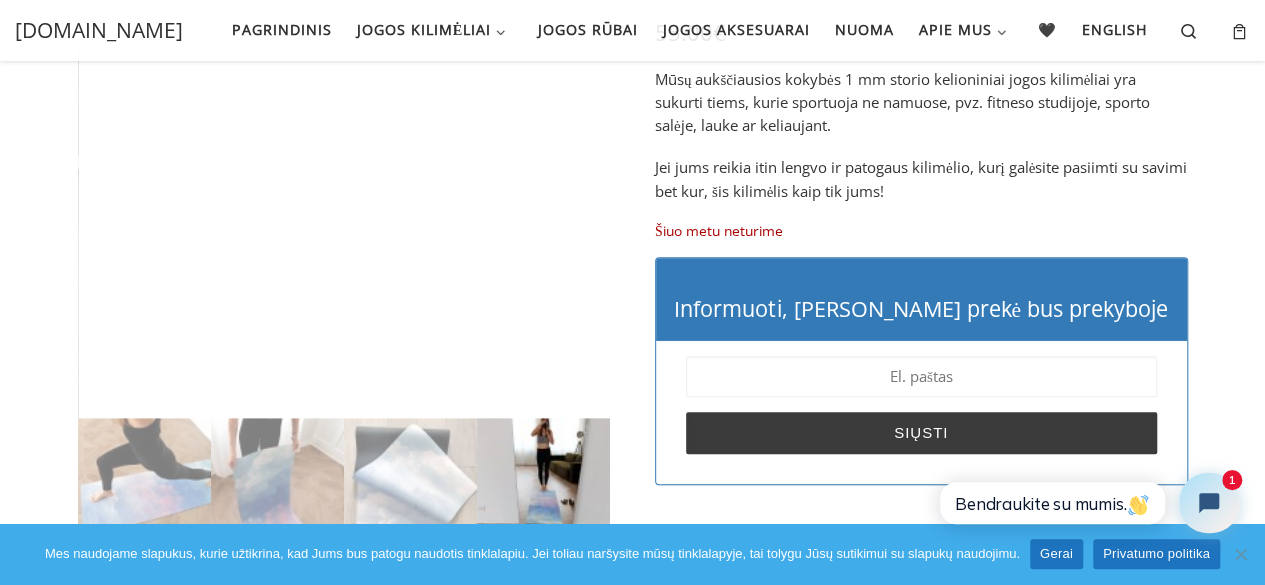 scroll, scrollTop: 316, scrollLeft: 0, axis: vertical 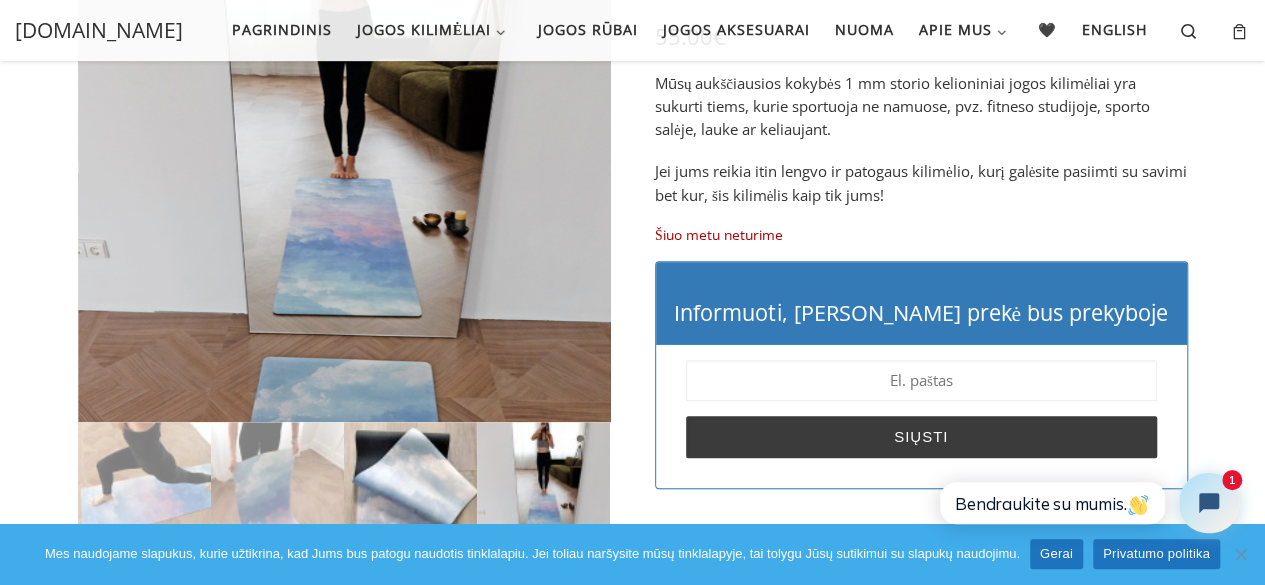 click at bounding box center [410, 488] 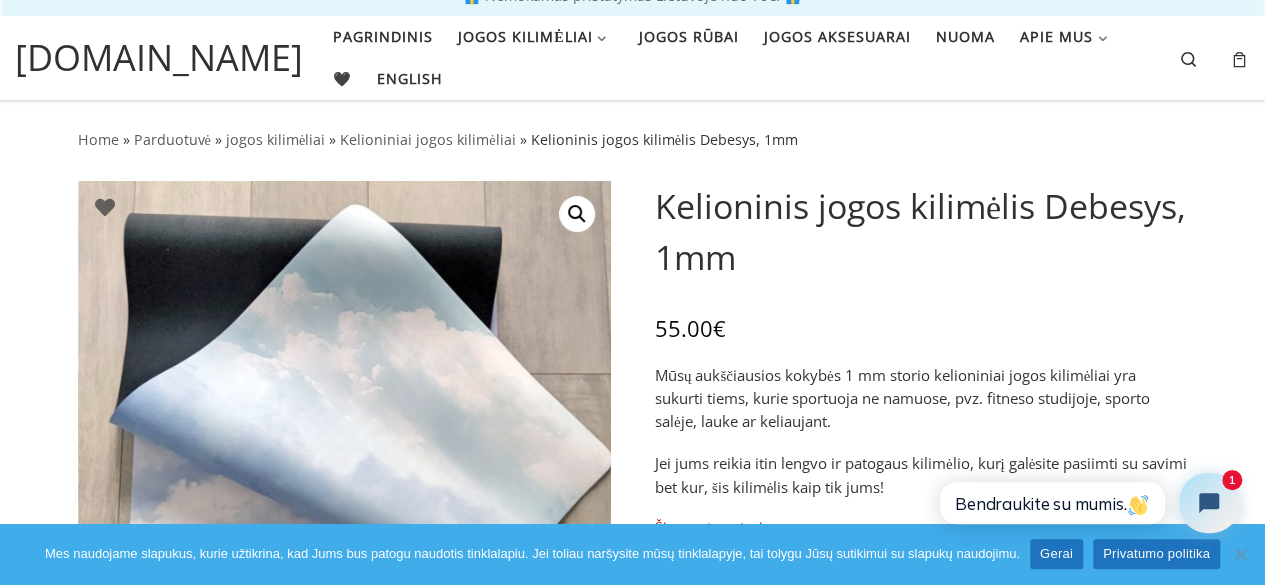 scroll, scrollTop: 0, scrollLeft: 0, axis: both 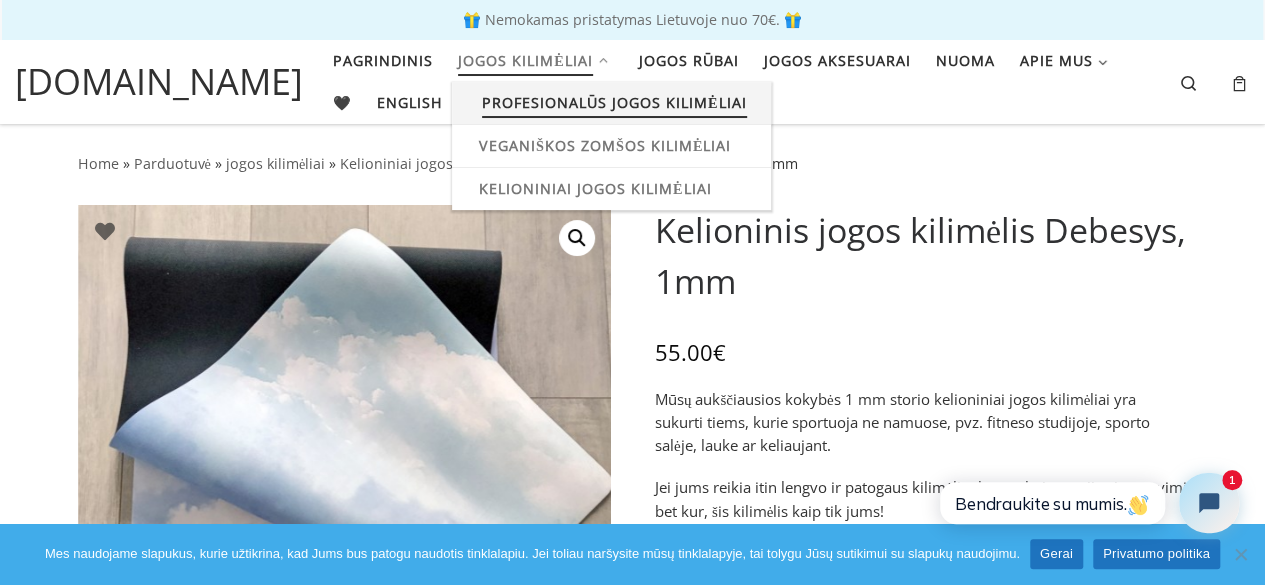 click on "Profesionalūs jogos kilimėliai" at bounding box center (614, 100) 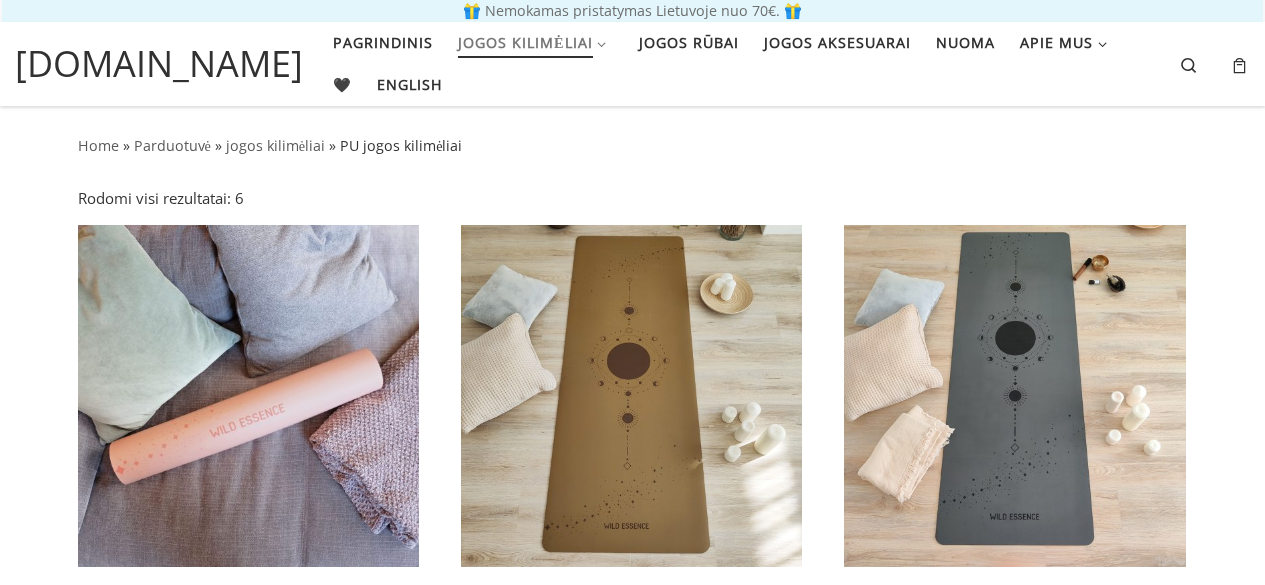 scroll, scrollTop: 0, scrollLeft: 0, axis: both 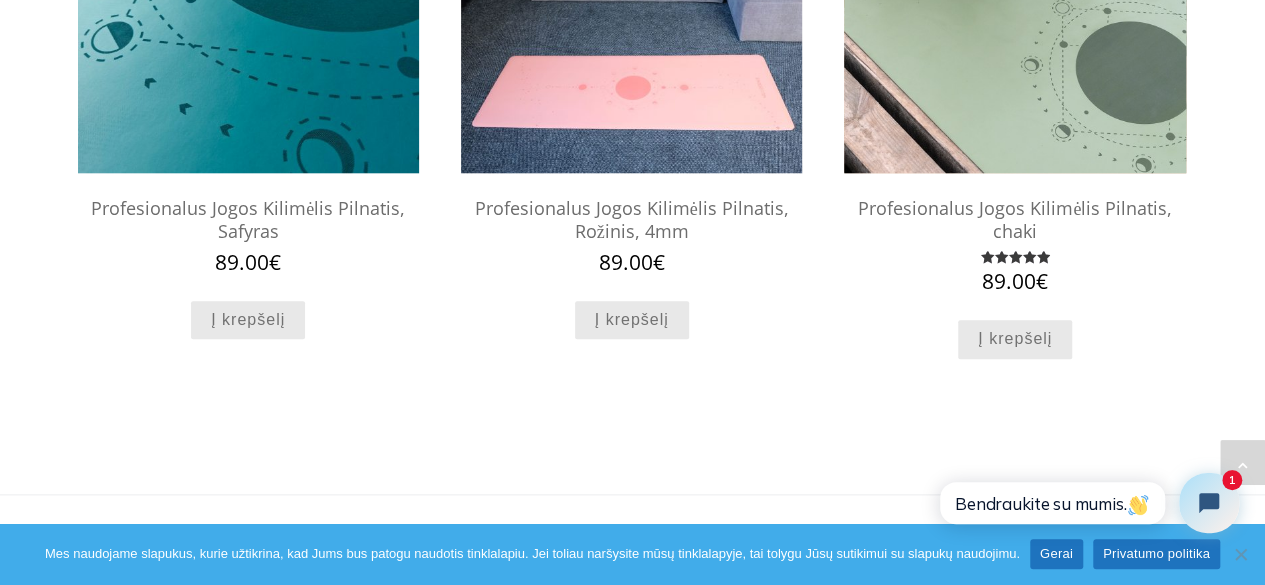 click at bounding box center (1014, 2) 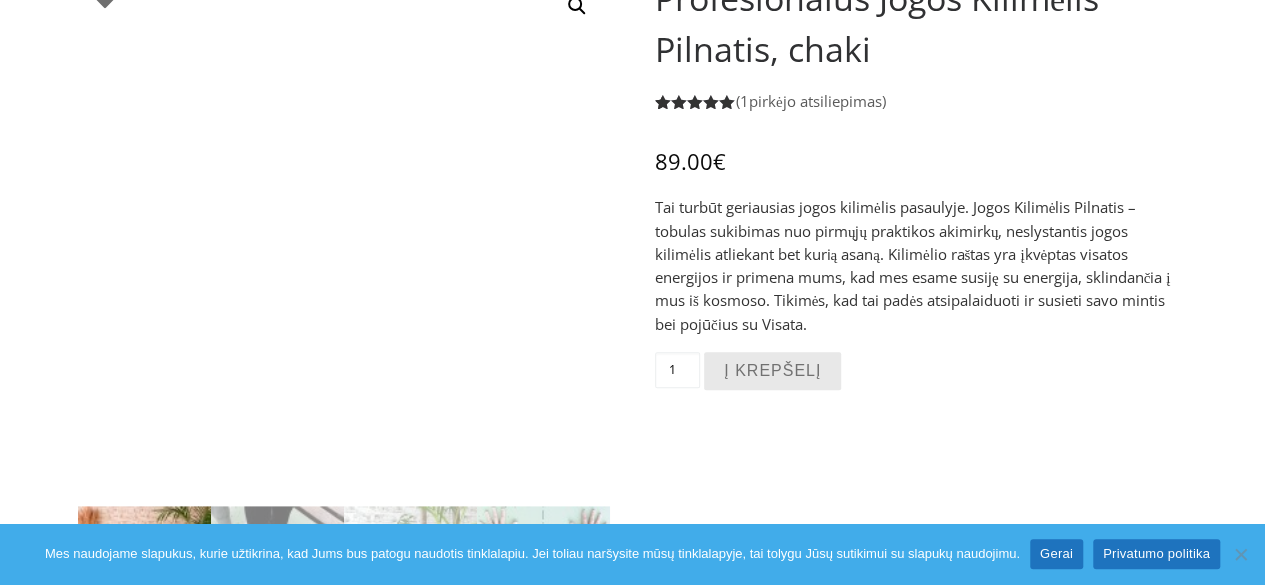 scroll, scrollTop: 244, scrollLeft: 0, axis: vertical 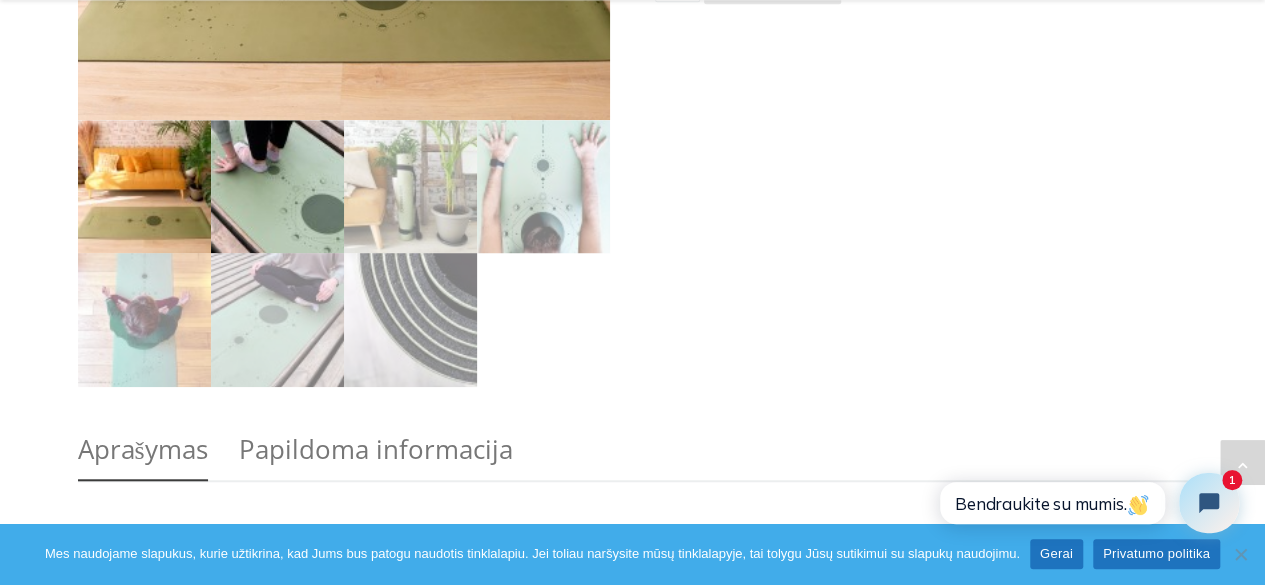 click at bounding box center [277, 186] 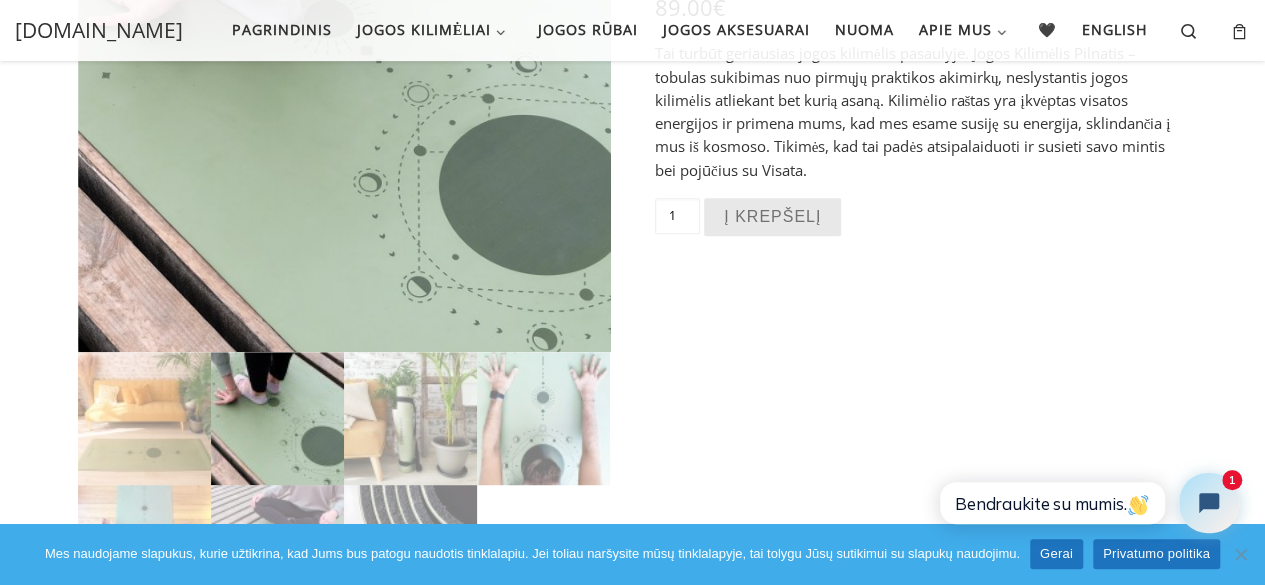 scroll, scrollTop: 383, scrollLeft: 0, axis: vertical 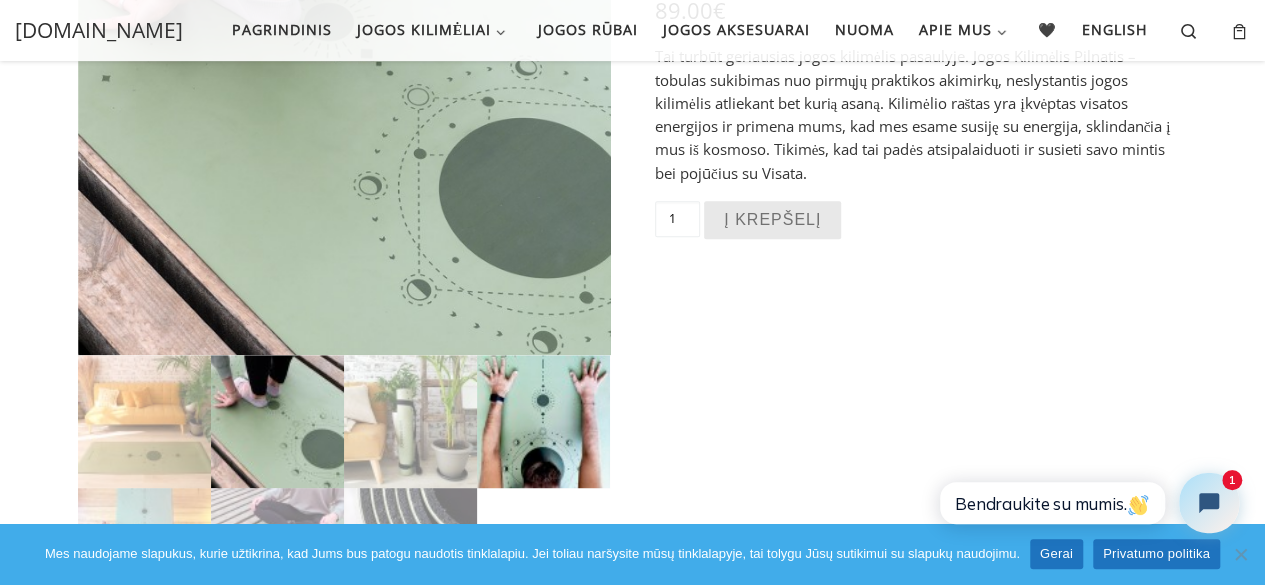 click at bounding box center [543, 421] 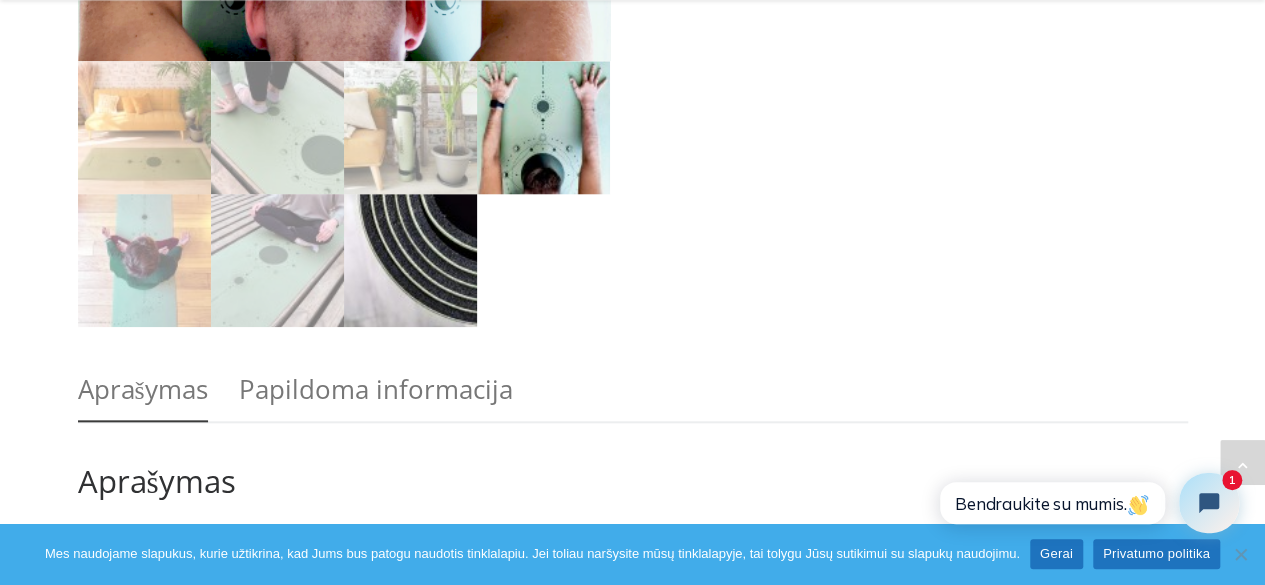 scroll, scrollTop: 867, scrollLeft: 0, axis: vertical 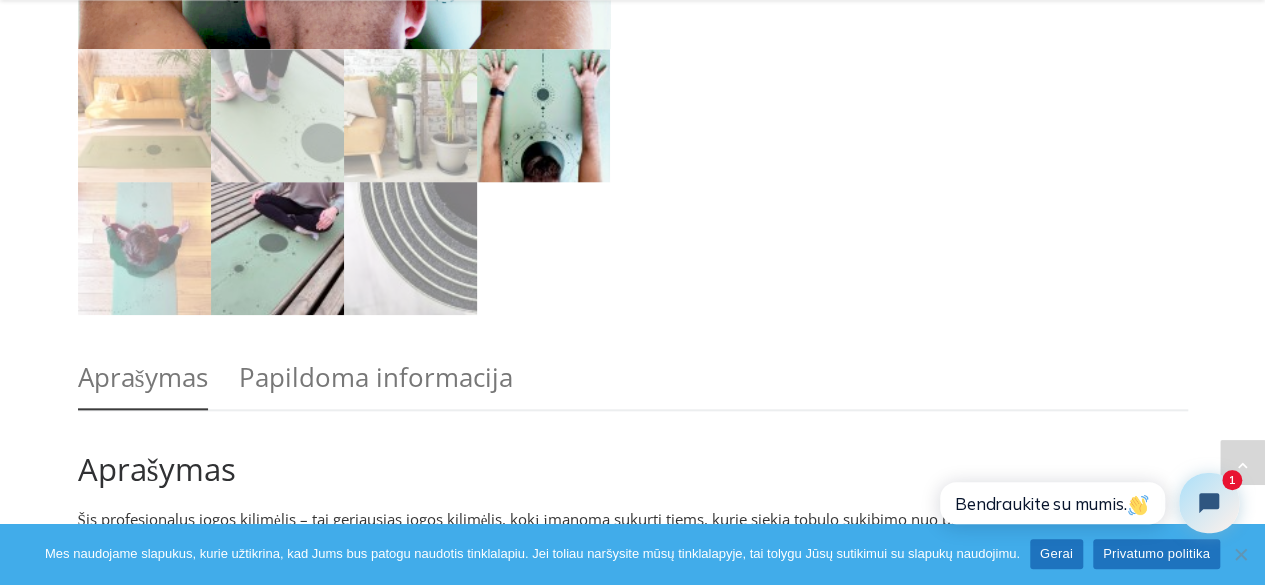 click at bounding box center (277, 248) 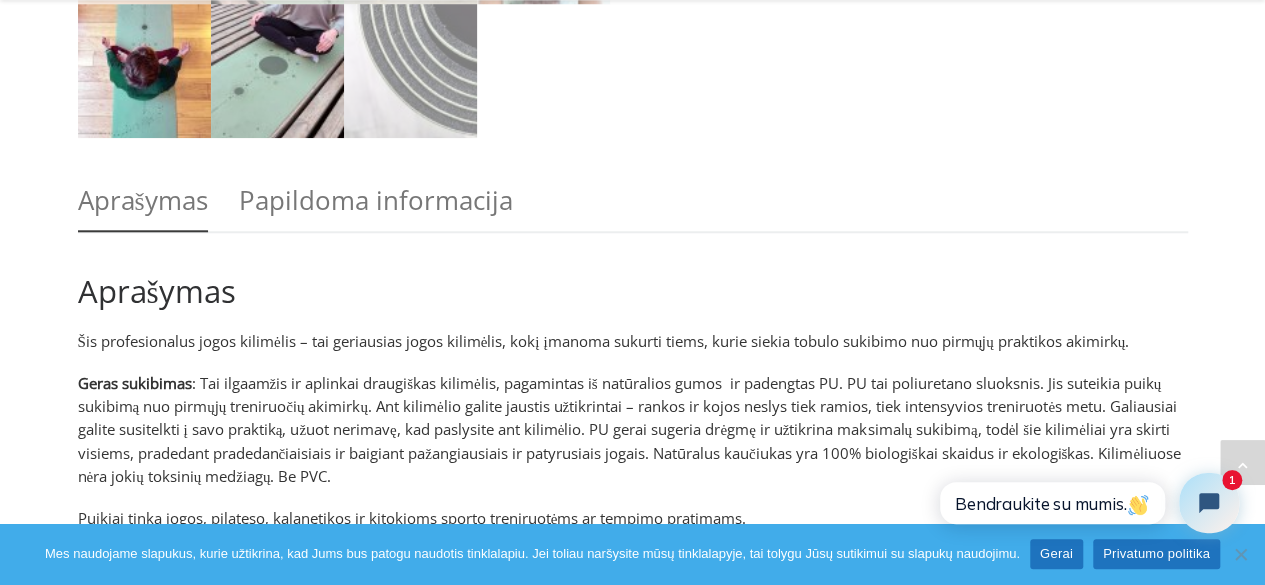 click at bounding box center (144, 70) 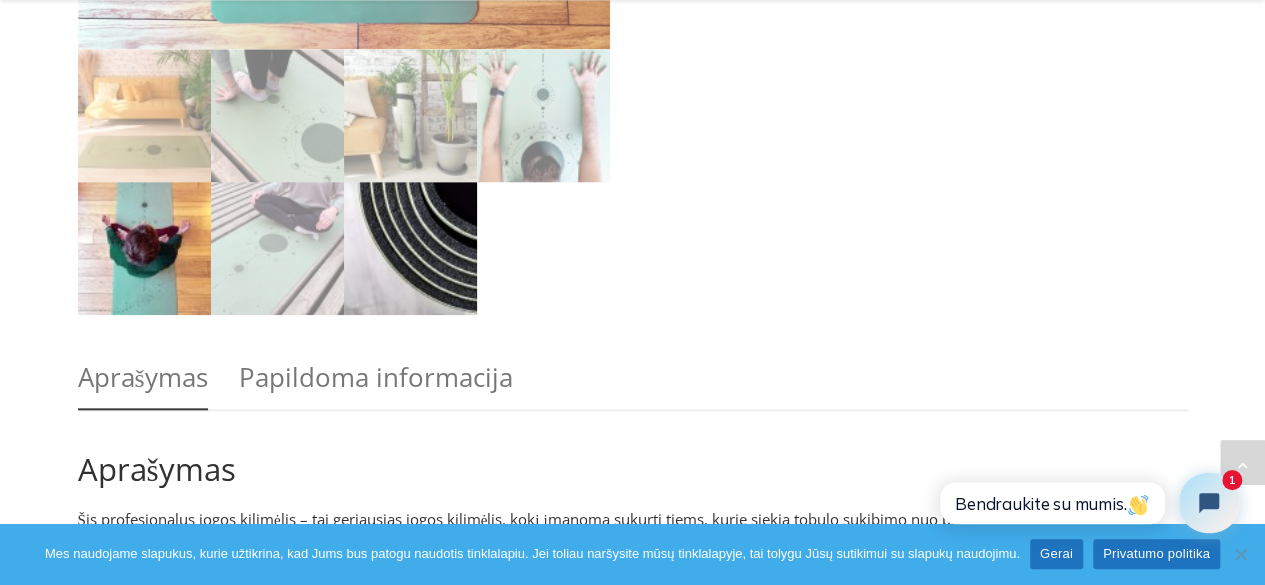 click at bounding box center (410, 248) 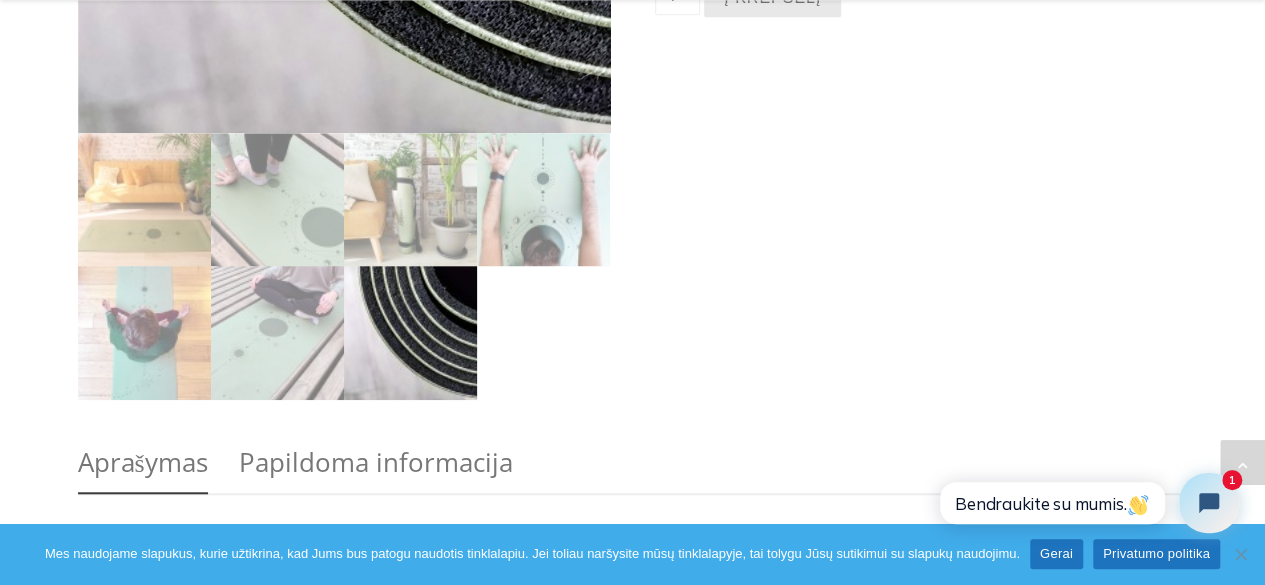 scroll, scrollTop: 620, scrollLeft: 0, axis: vertical 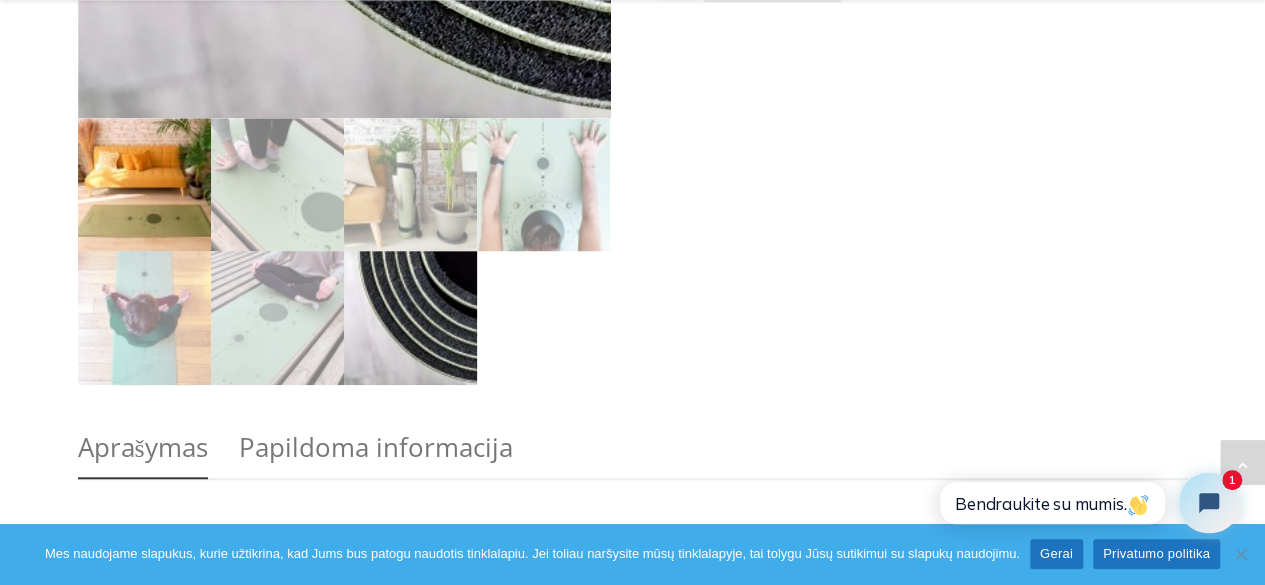 click at bounding box center [144, 184] 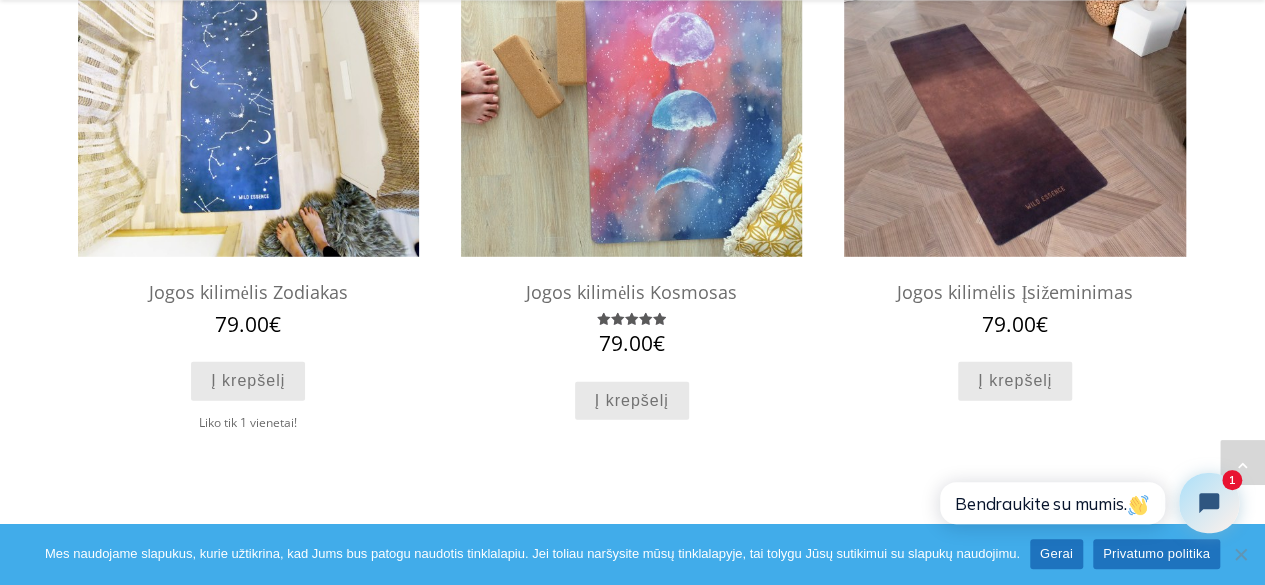 scroll, scrollTop: 2790, scrollLeft: 0, axis: vertical 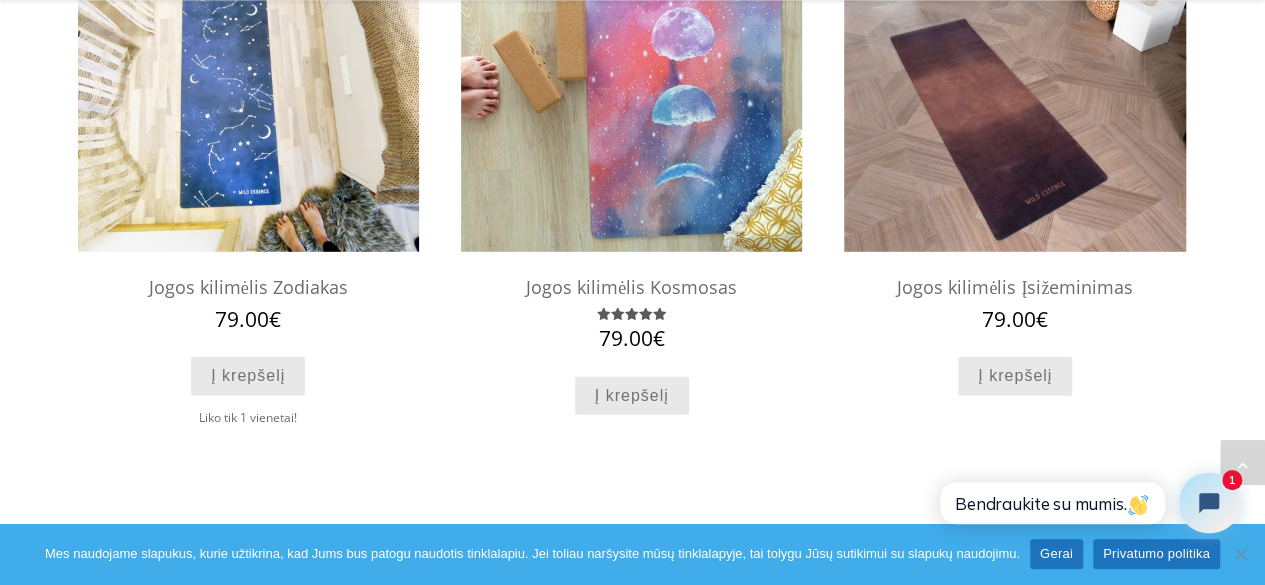 click on "Jogos kilimėlis Įsižeminimas" at bounding box center [1014, 287] 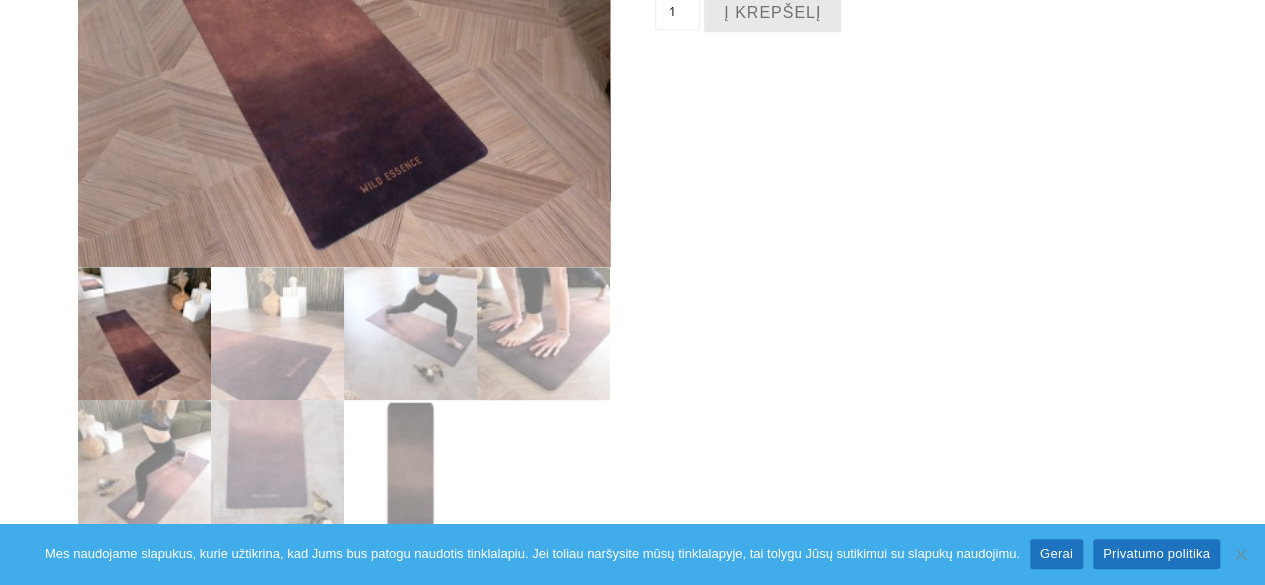 scroll, scrollTop: 822, scrollLeft: 0, axis: vertical 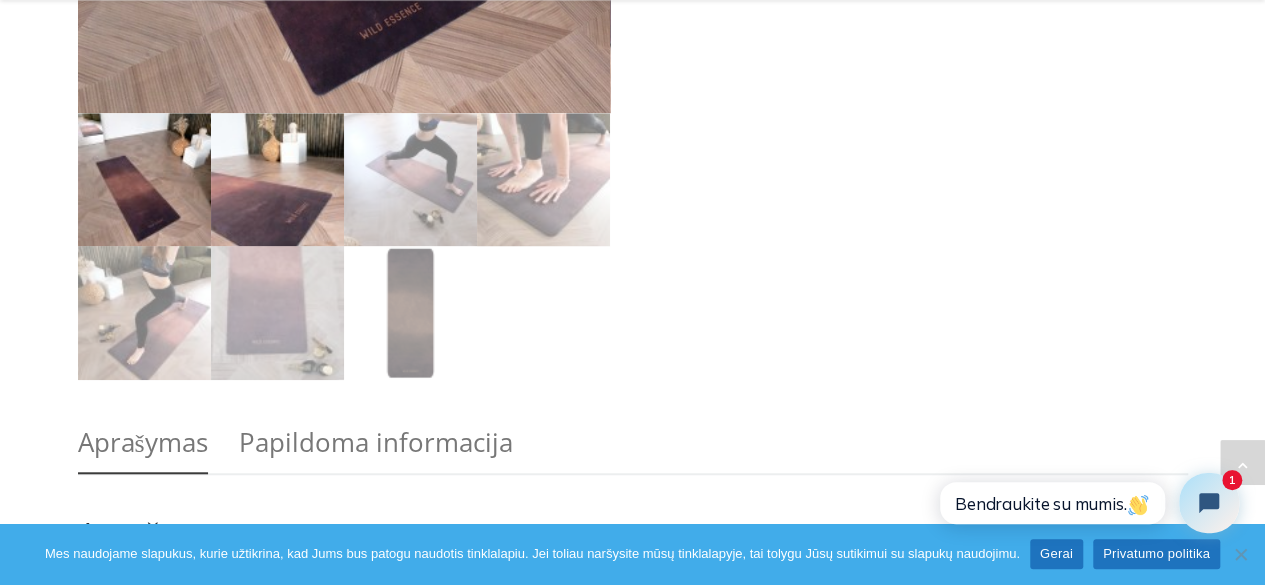 click at bounding box center (277, 179) 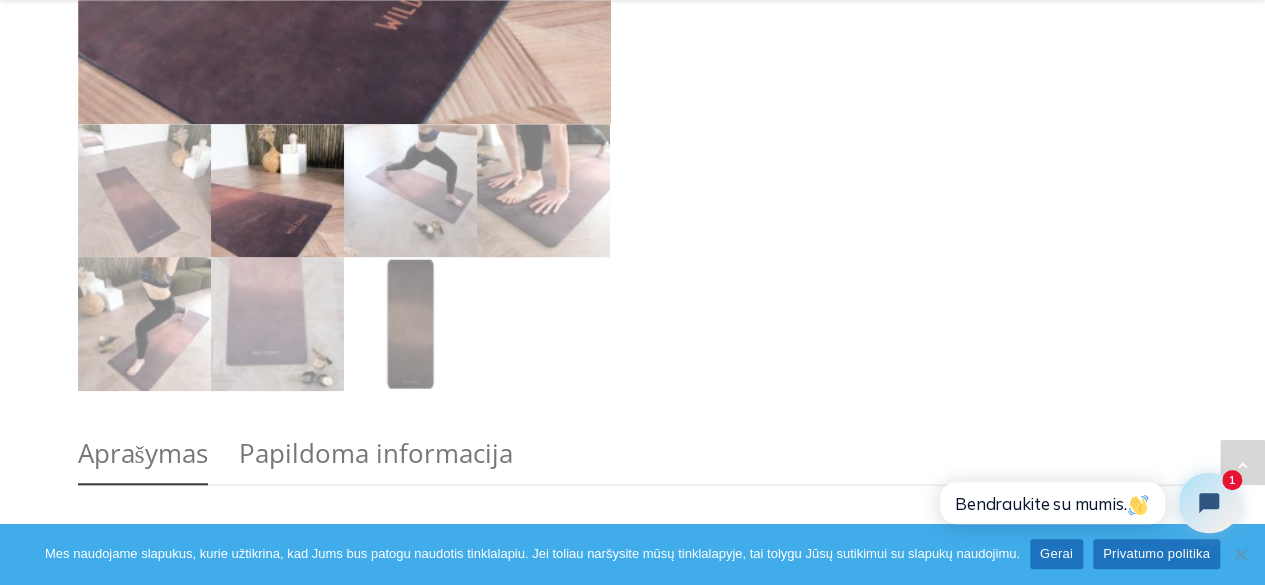 scroll, scrollTop: 636, scrollLeft: 0, axis: vertical 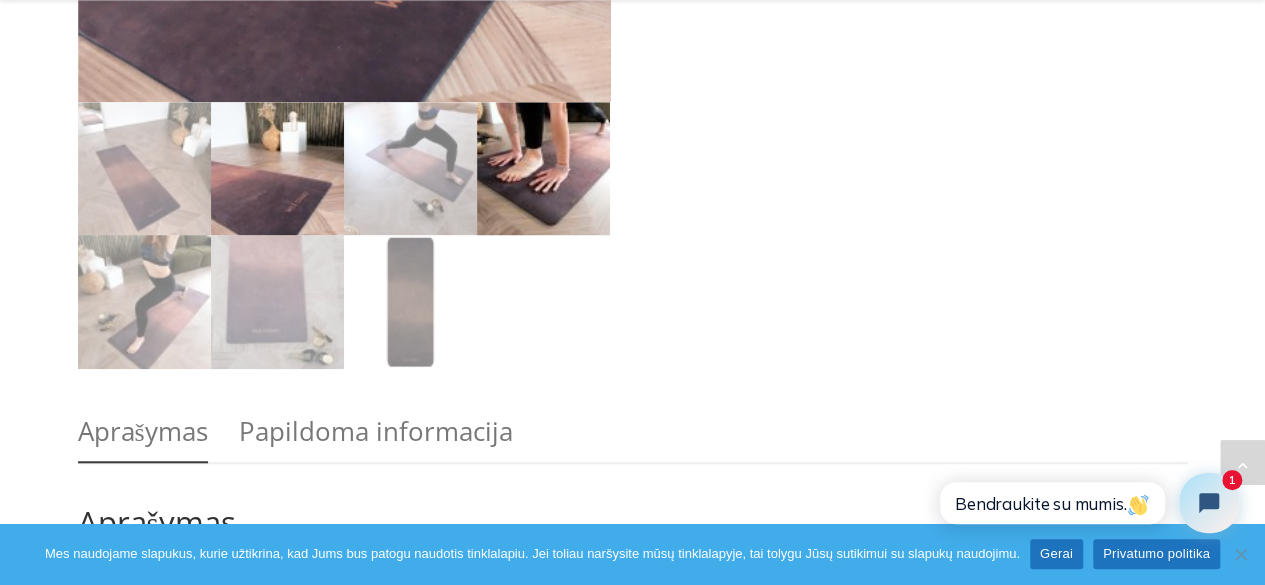 click on "🎁 Nemokamas pristatymas Lietuvoje nuo 70€. 🎁
Skip to content
[DOMAIN_NAME]
Pagrindinis" at bounding box center (632, 1333) 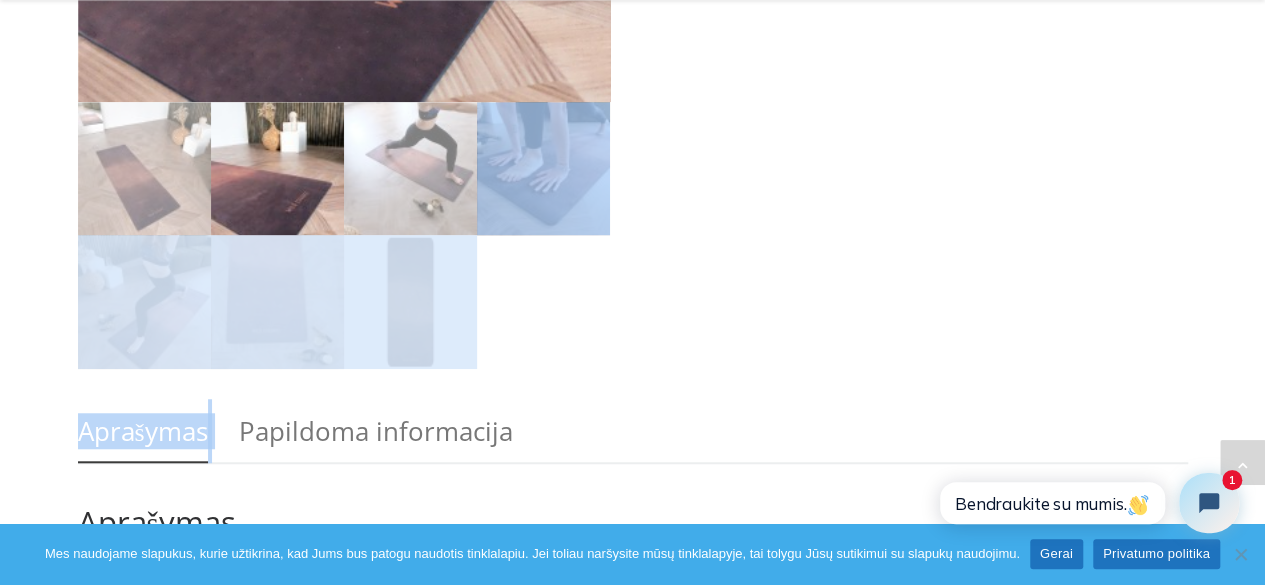 click at bounding box center [543, 168] 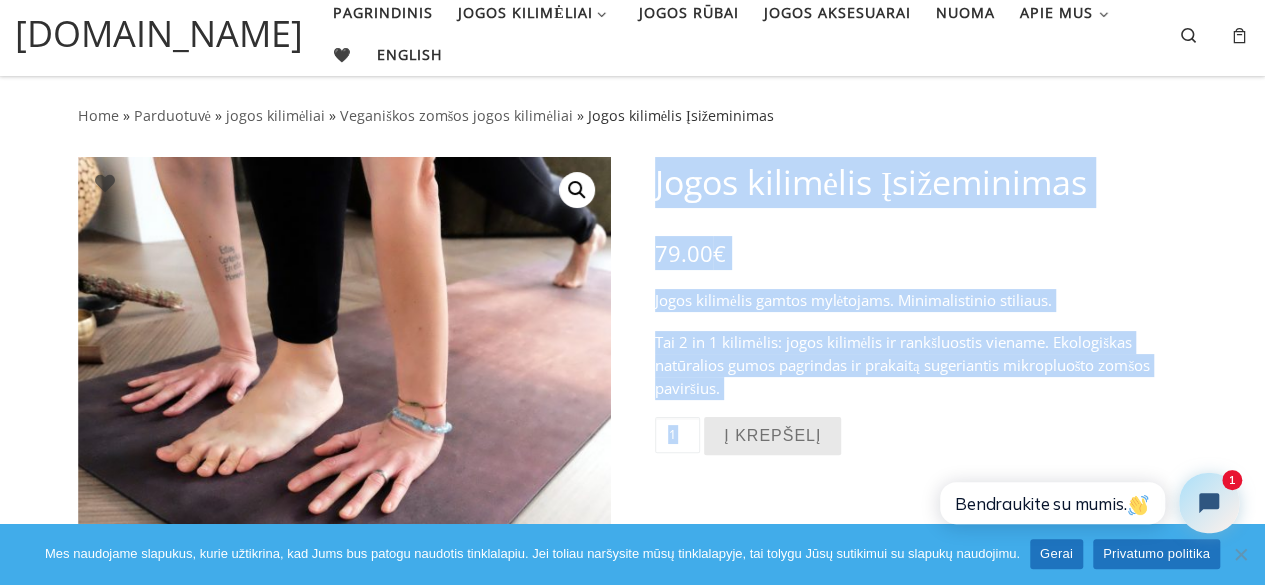 scroll, scrollTop: 0, scrollLeft: 0, axis: both 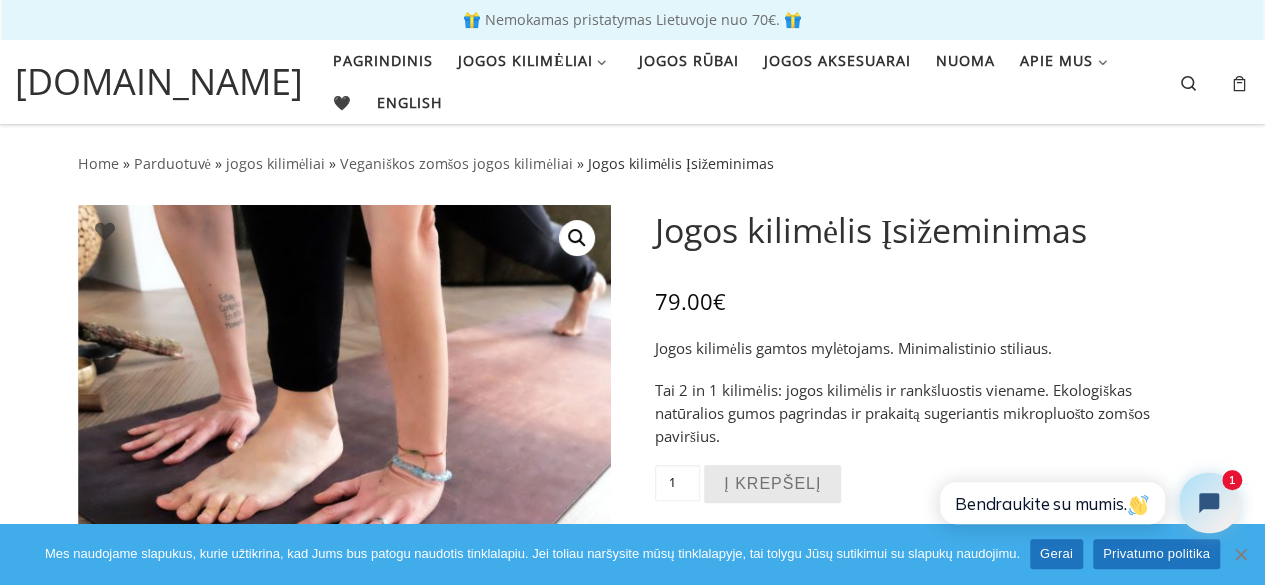 click at bounding box center [1240, 554] 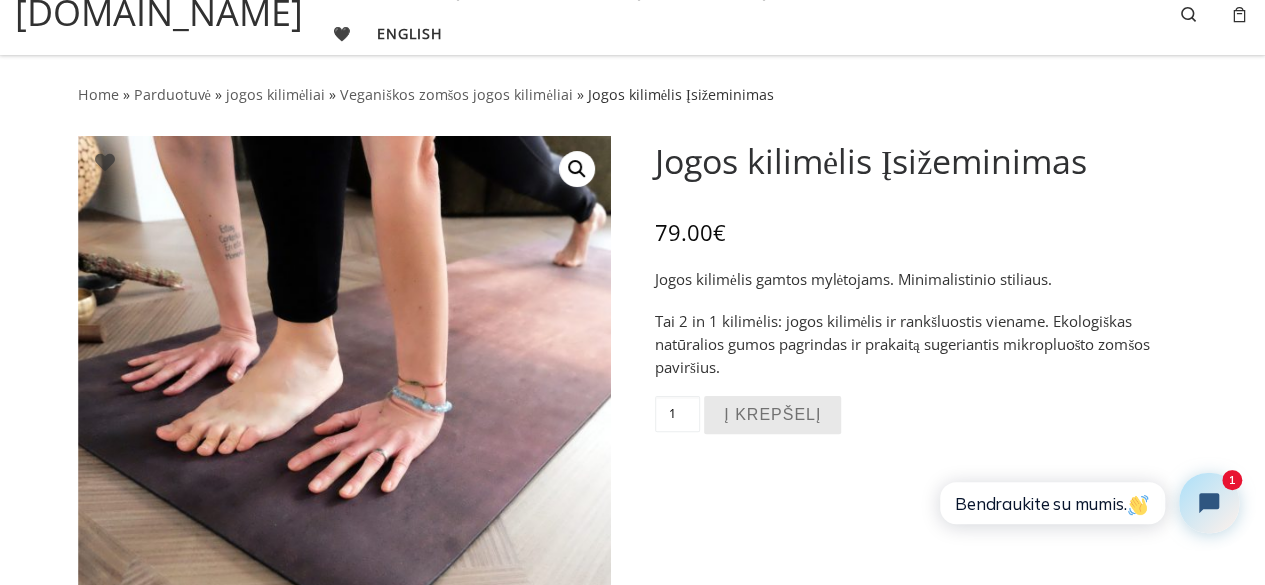 scroll, scrollTop: 0, scrollLeft: 0, axis: both 